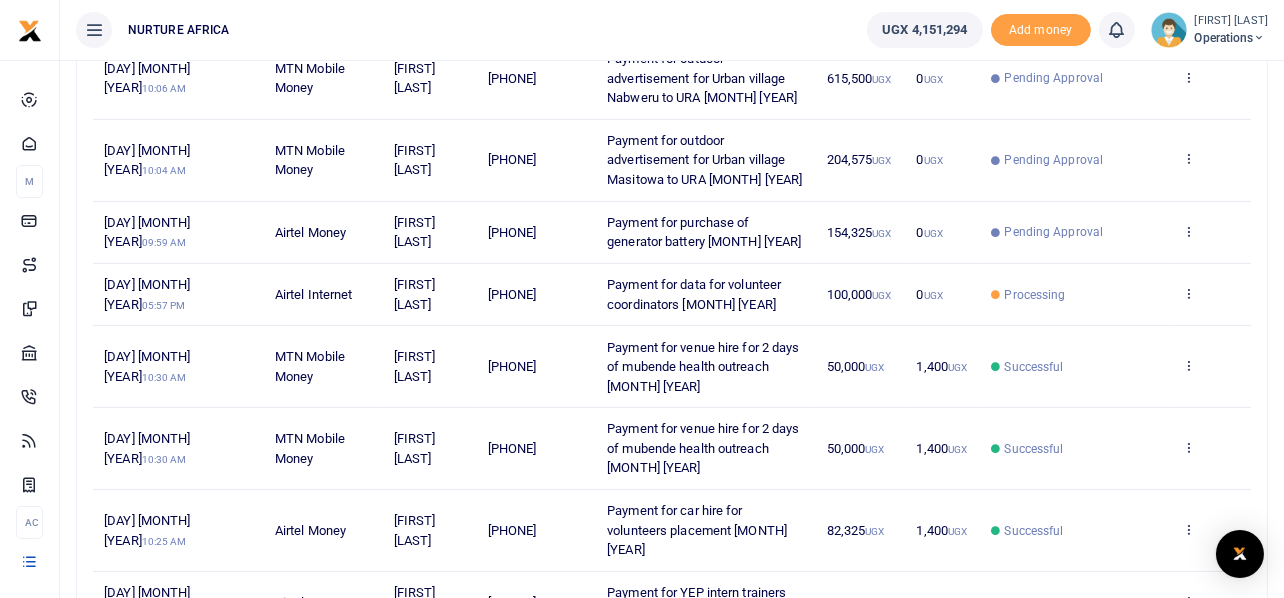 scroll, scrollTop: 403, scrollLeft: 0, axis: vertical 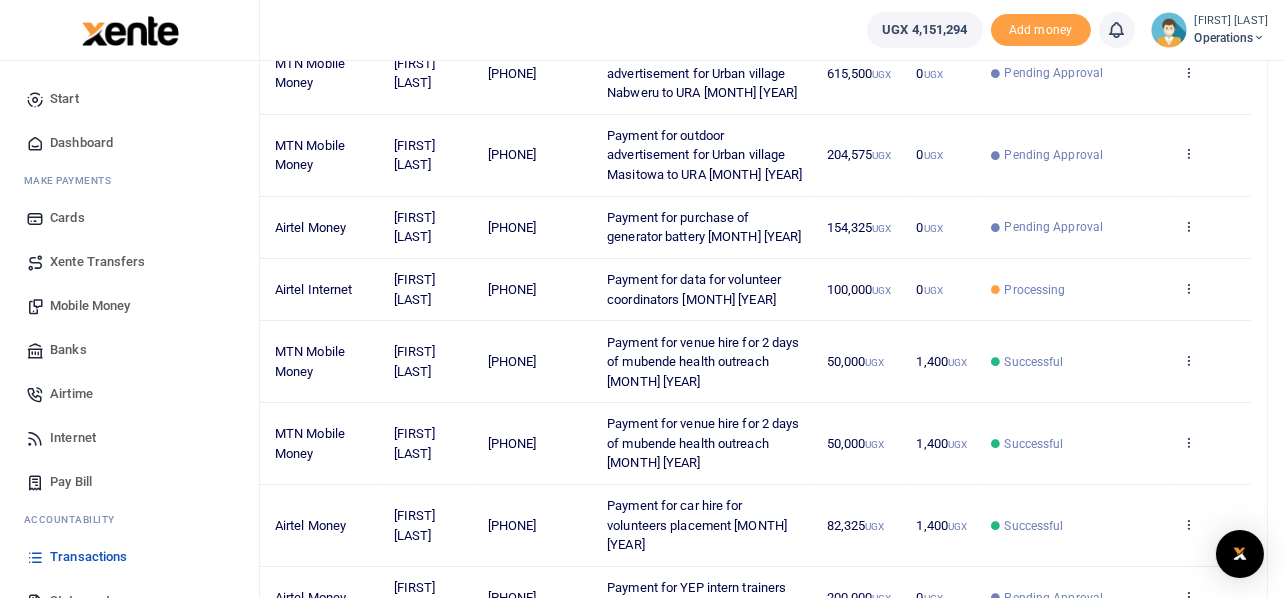 click on "Mobile Money" at bounding box center [90, 306] 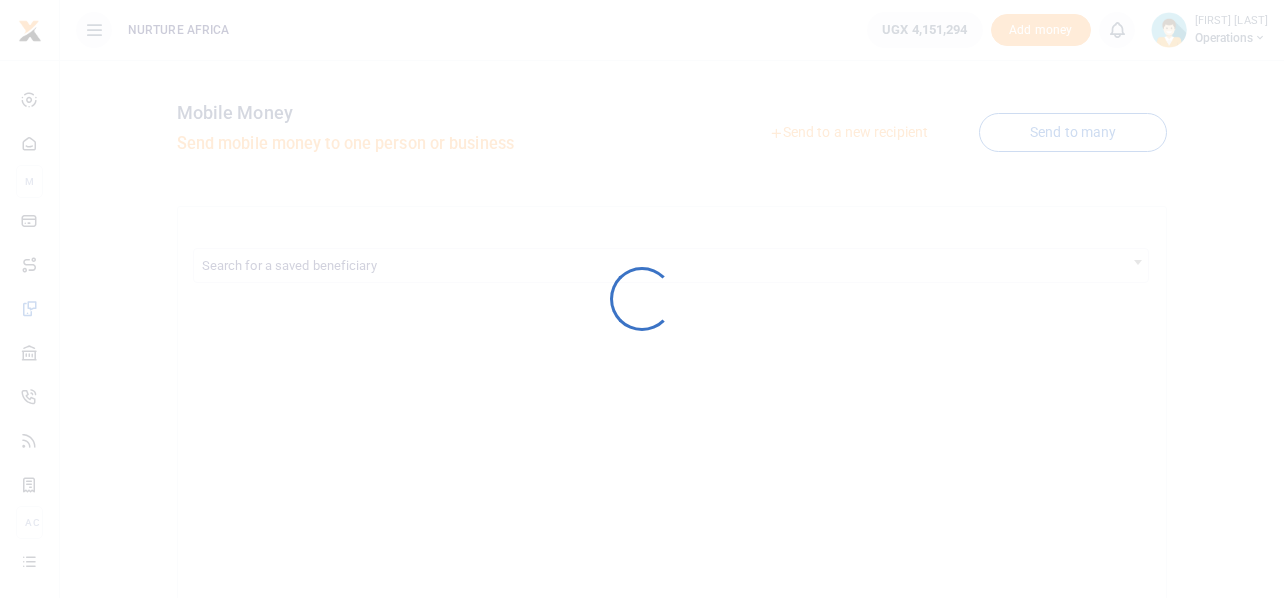 scroll, scrollTop: 0, scrollLeft: 0, axis: both 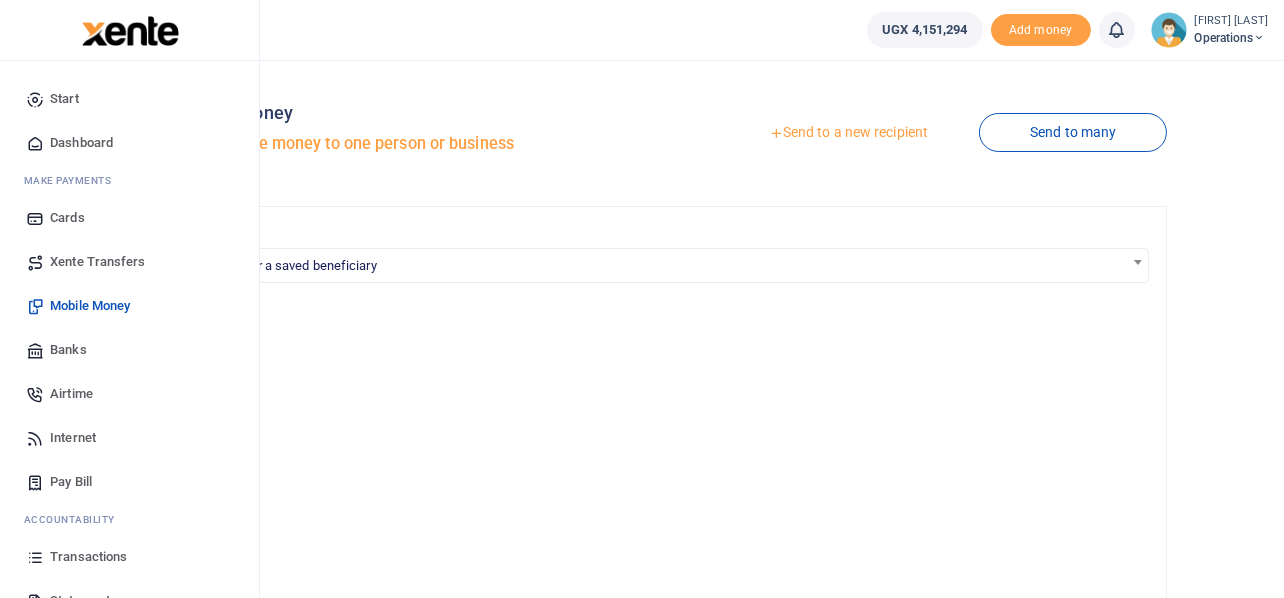 click on "Airtime" at bounding box center (71, 394) 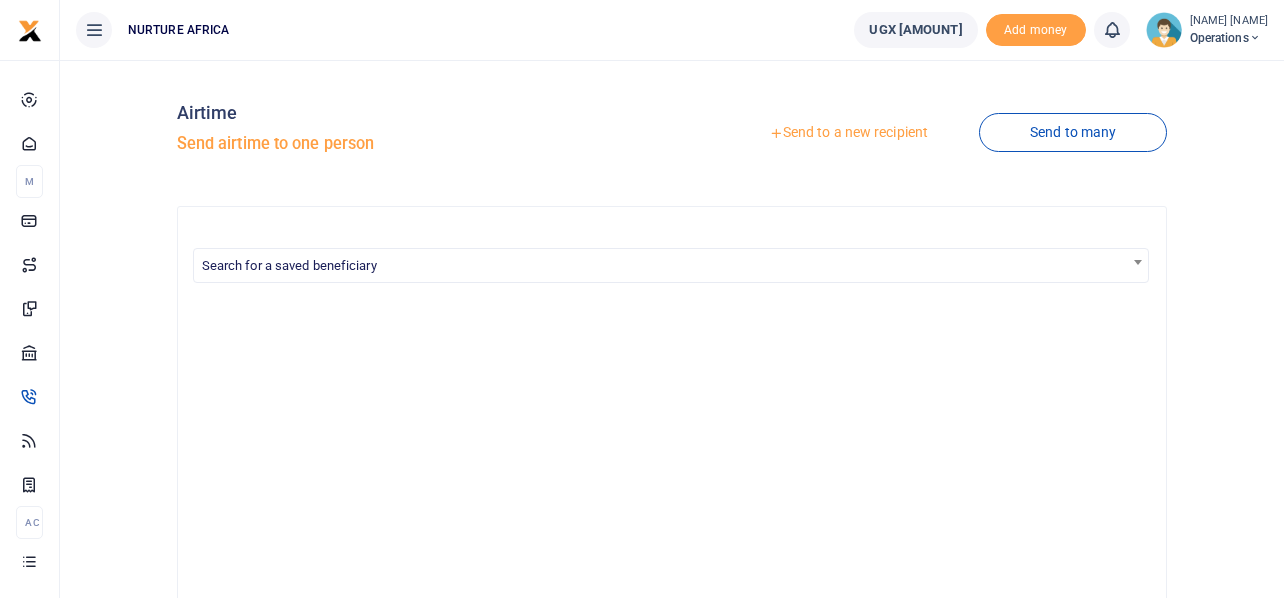 scroll, scrollTop: 0, scrollLeft: 0, axis: both 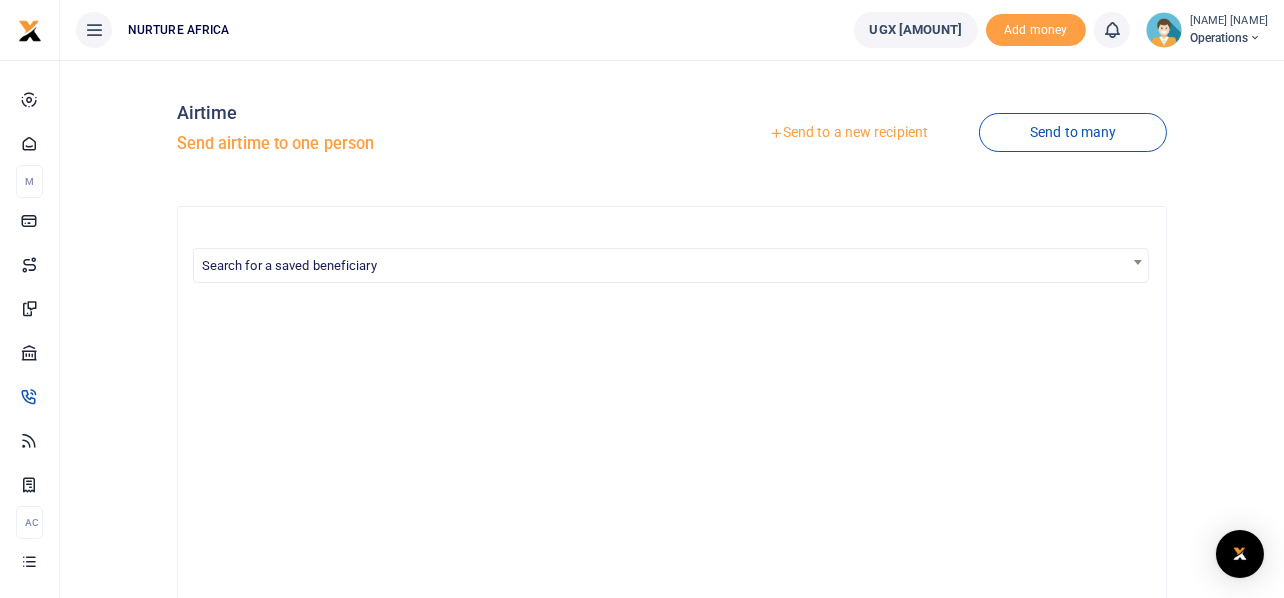 click on "Send to a new recipient" at bounding box center (848, 133) 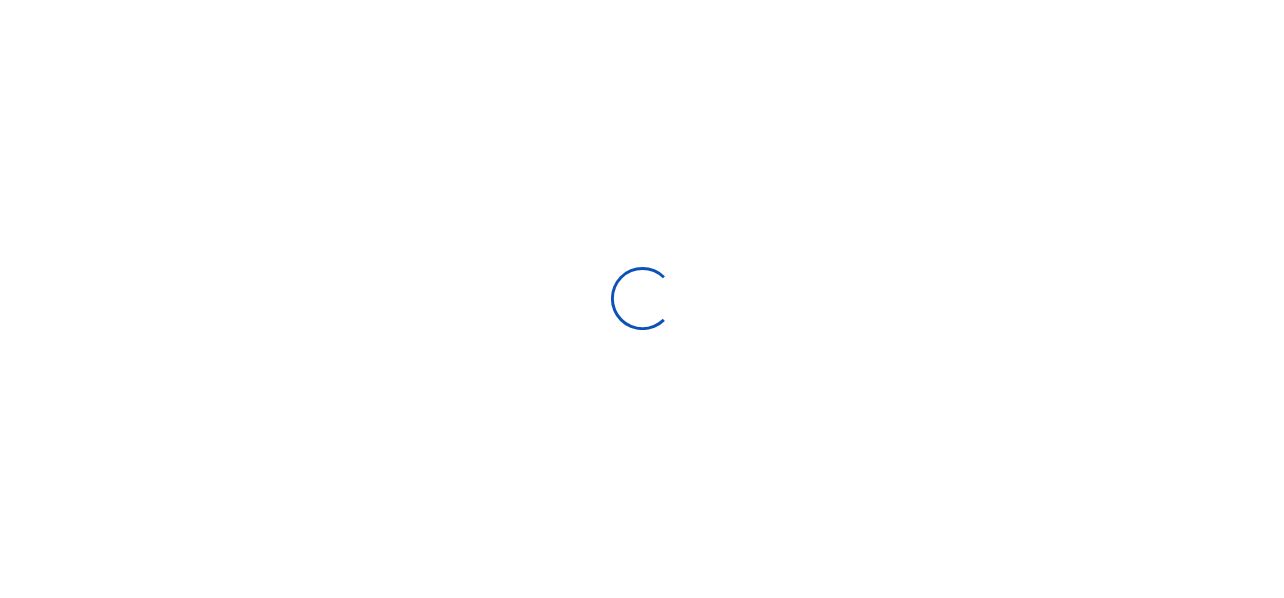 scroll, scrollTop: 0, scrollLeft: 0, axis: both 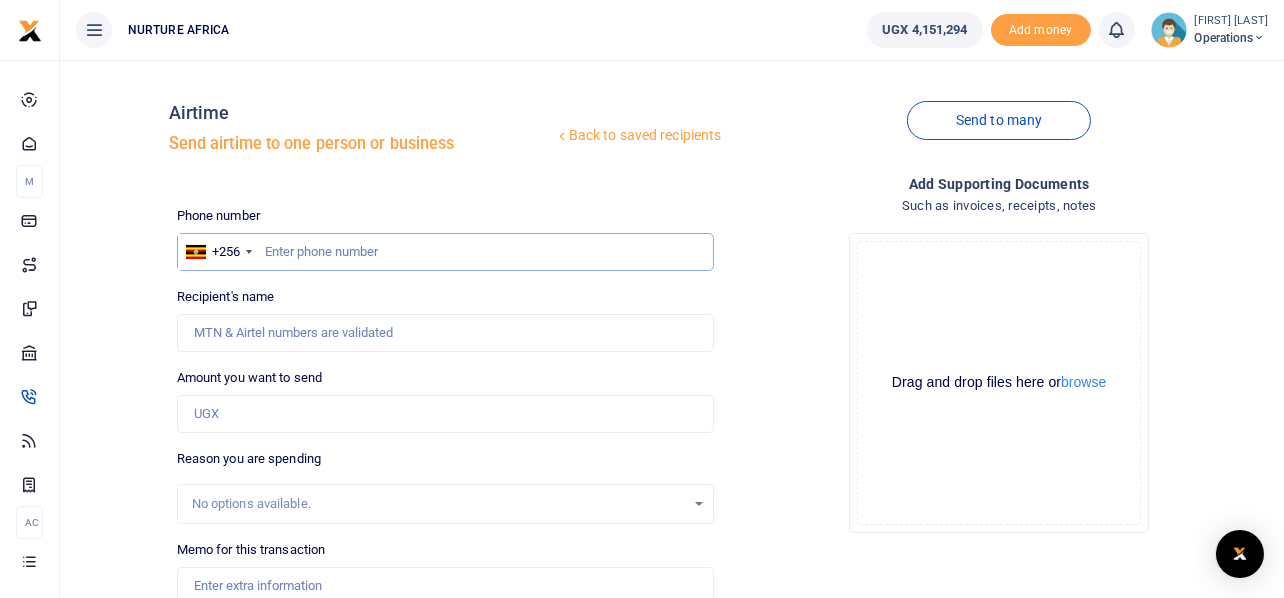click at bounding box center [446, 252] 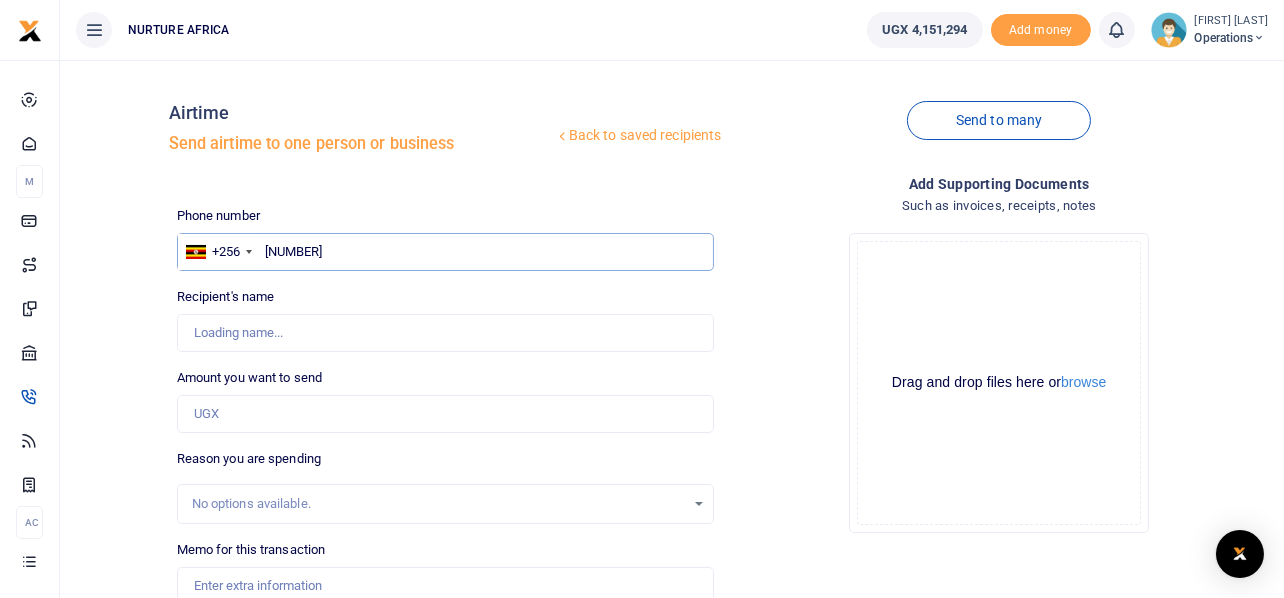 type on "701400574" 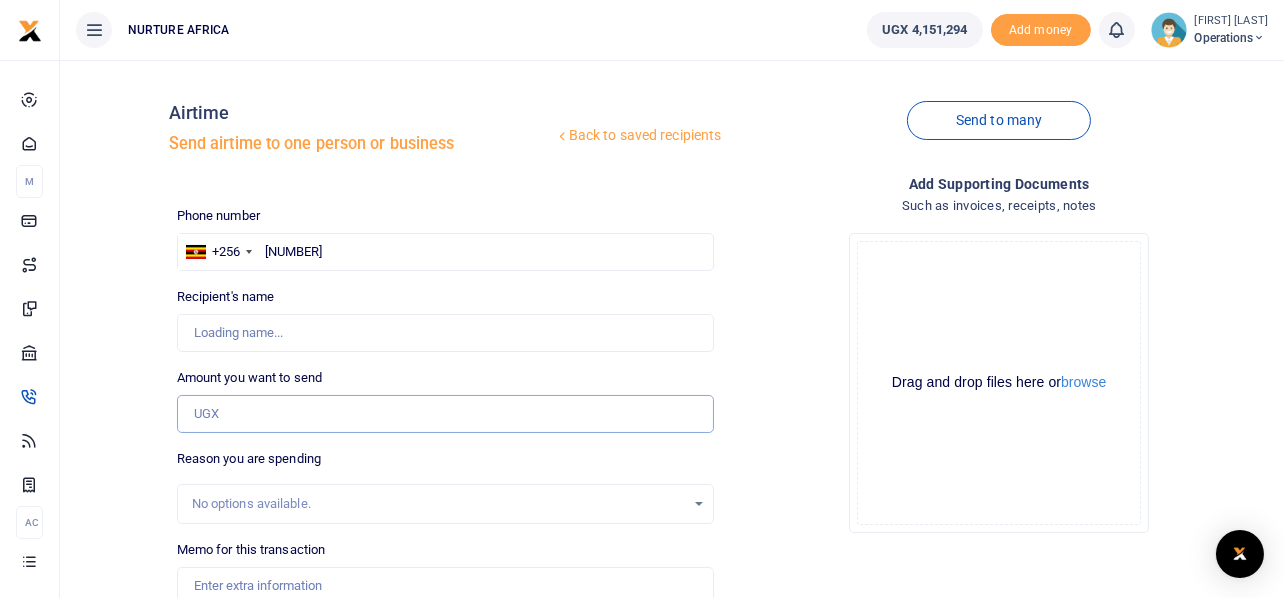 click on "Amount you want to send" at bounding box center (446, 414) 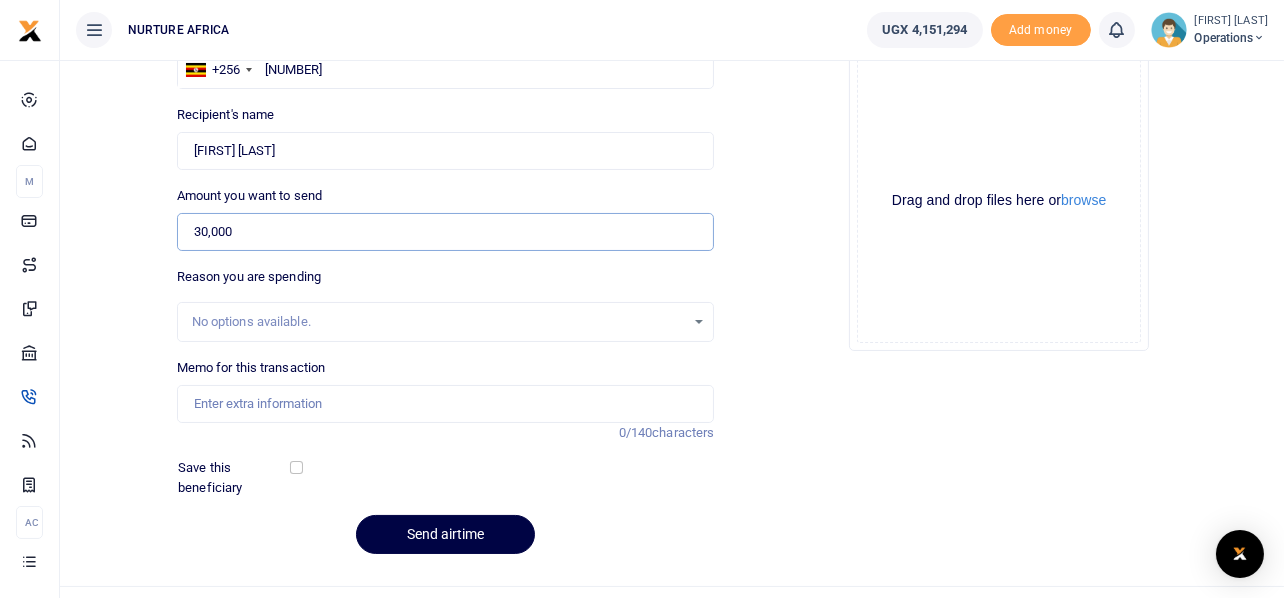 scroll, scrollTop: 221, scrollLeft: 0, axis: vertical 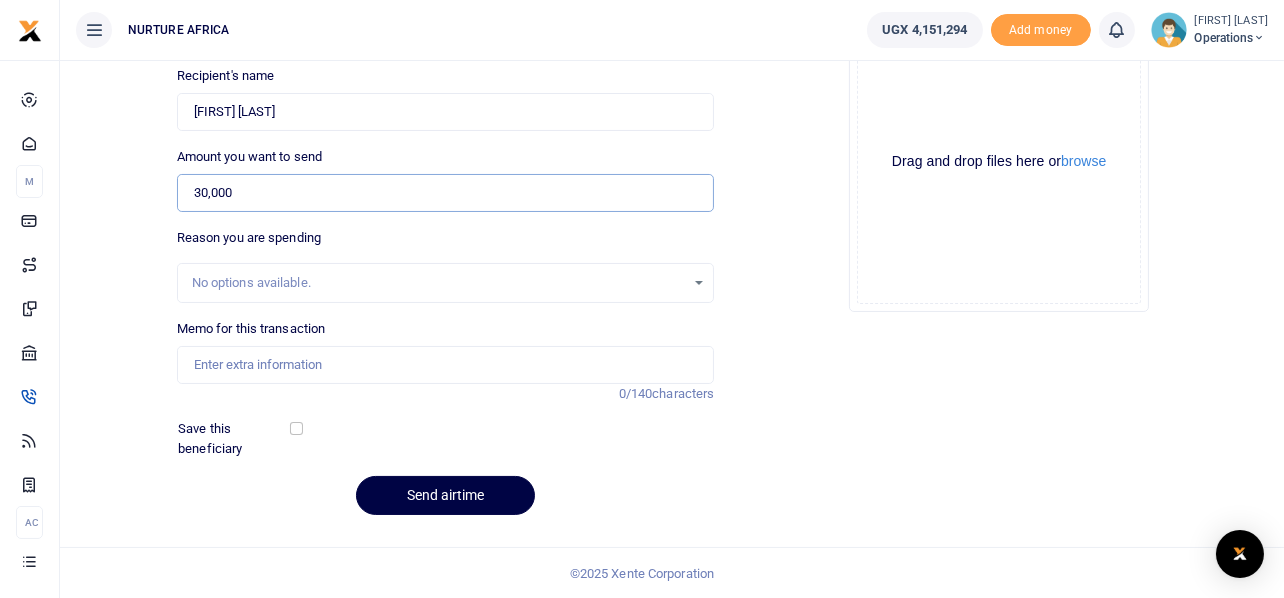 type on "30,000" 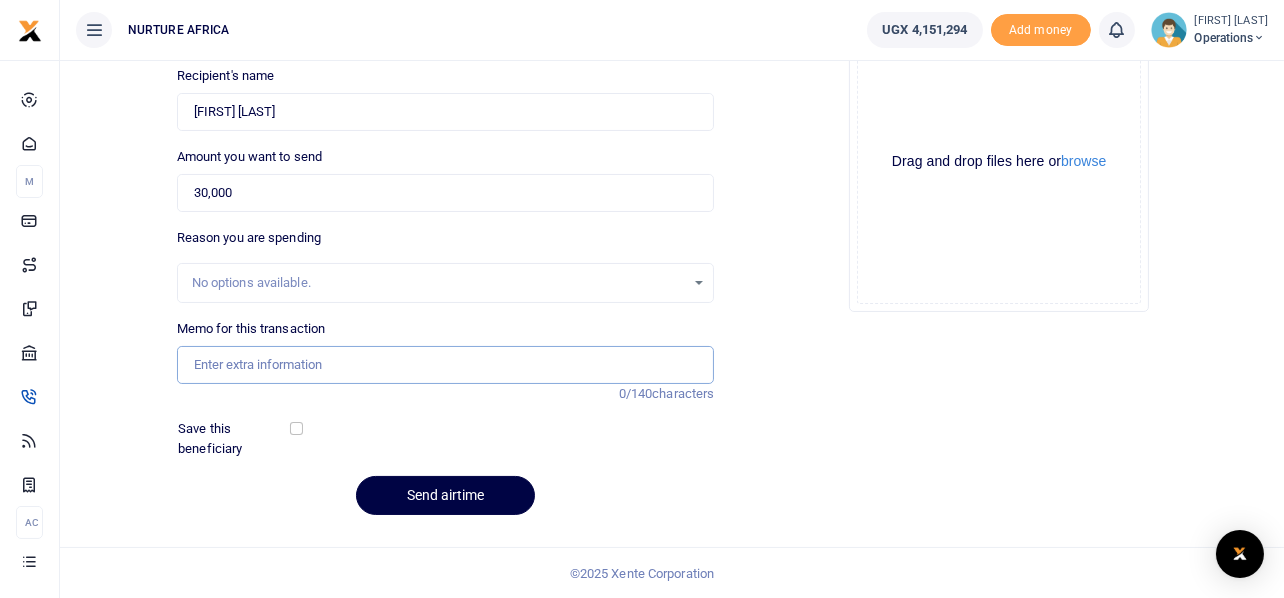 click on "Memo for this transaction" at bounding box center (446, 365) 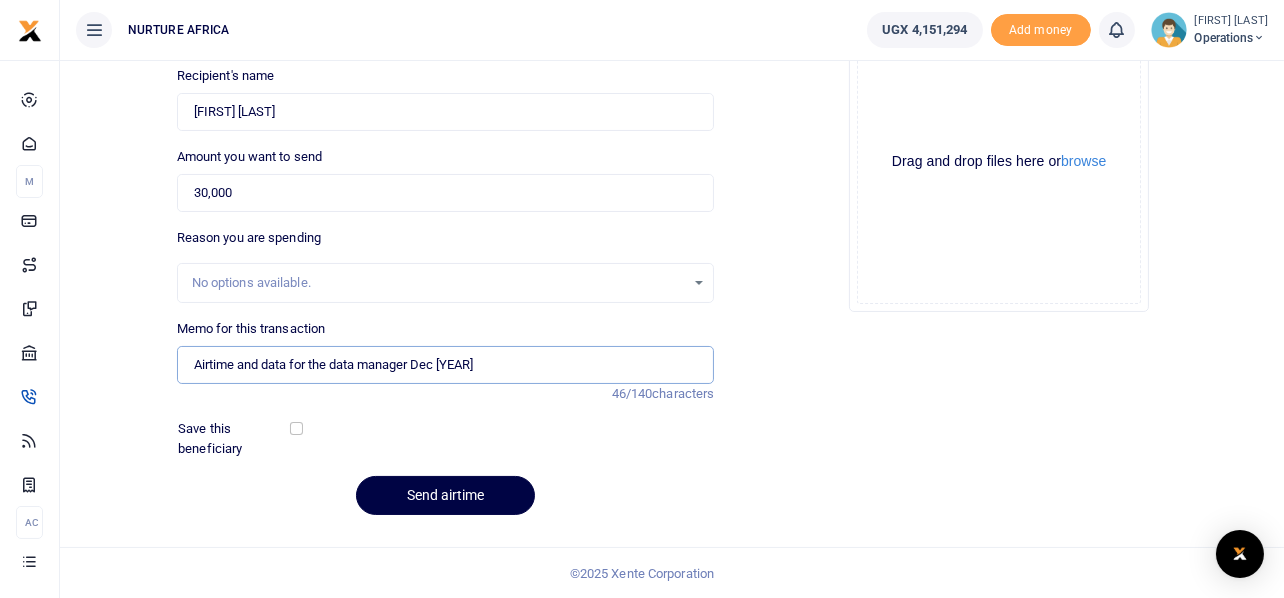 click on "Airtime and data for the data manager Dec 2025" at bounding box center [446, 365] 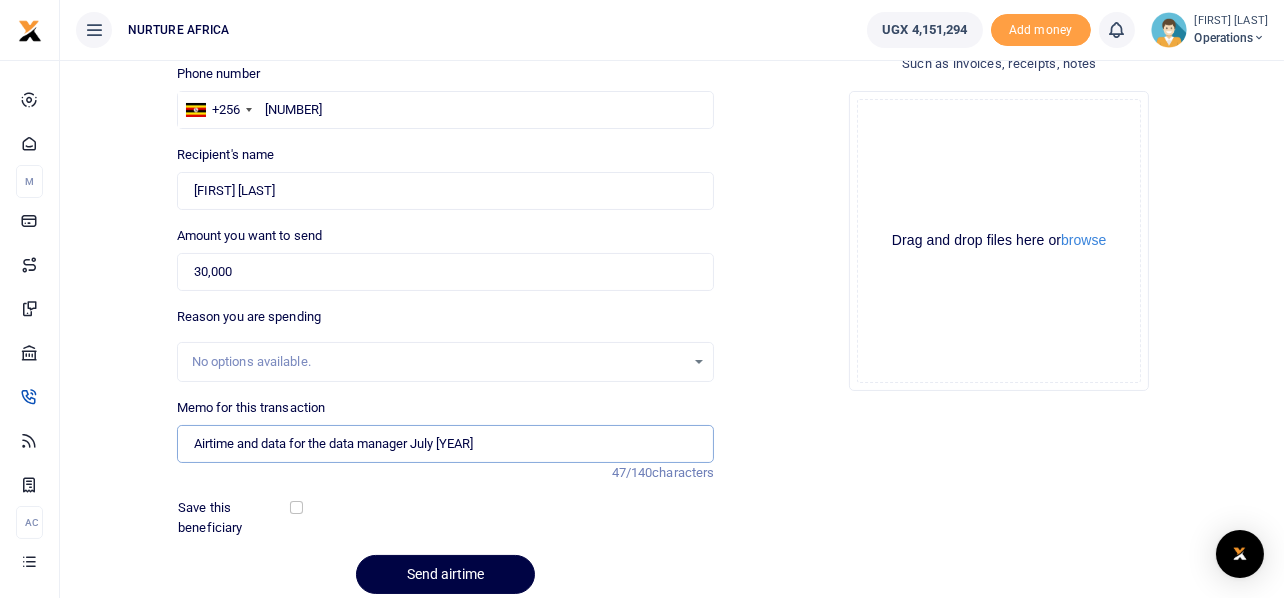 scroll, scrollTop: 140, scrollLeft: 0, axis: vertical 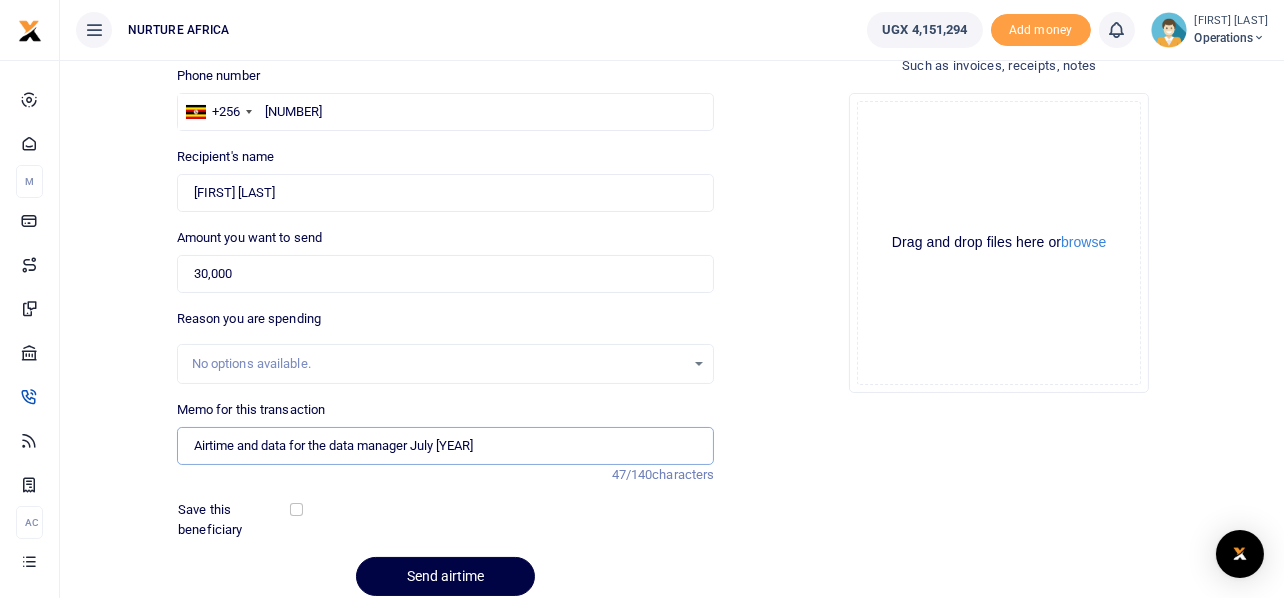 type on "Airtime and data for the data manager July 2025" 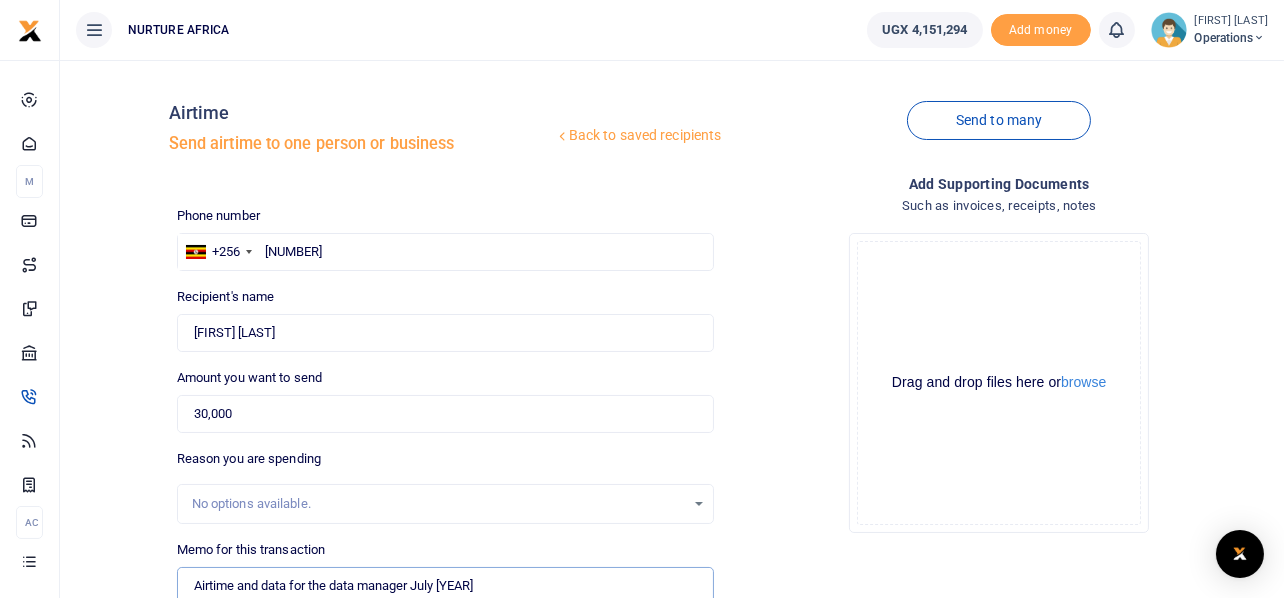 scroll, scrollTop: 221, scrollLeft: 0, axis: vertical 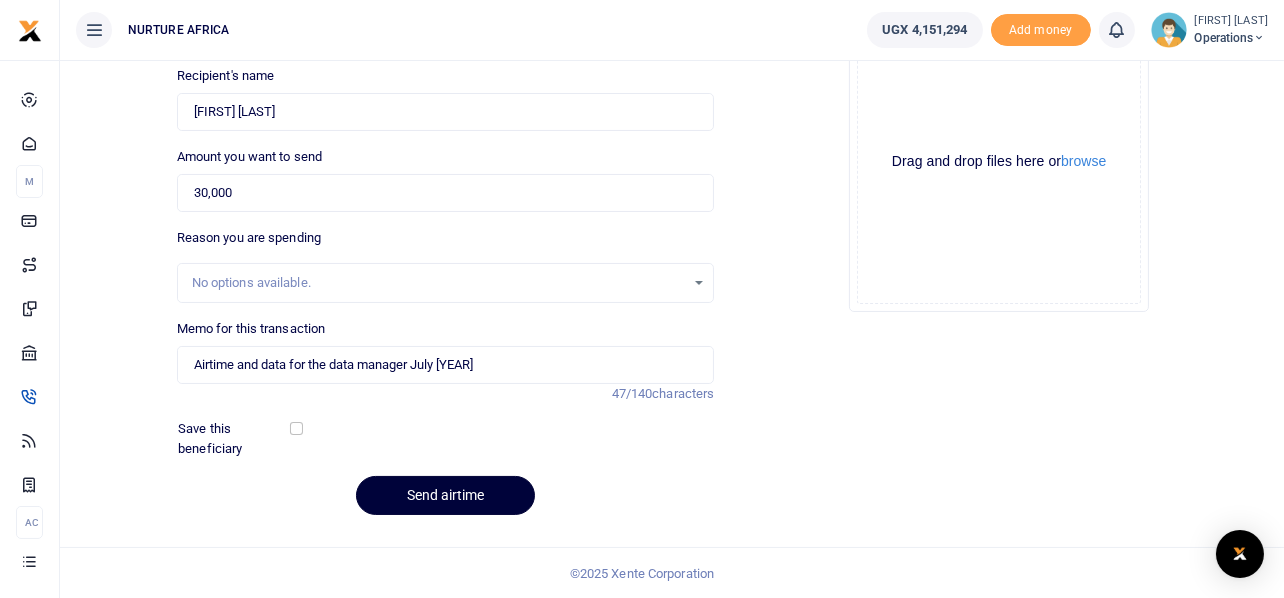 click on "Send airtime" at bounding box center [445, 495] 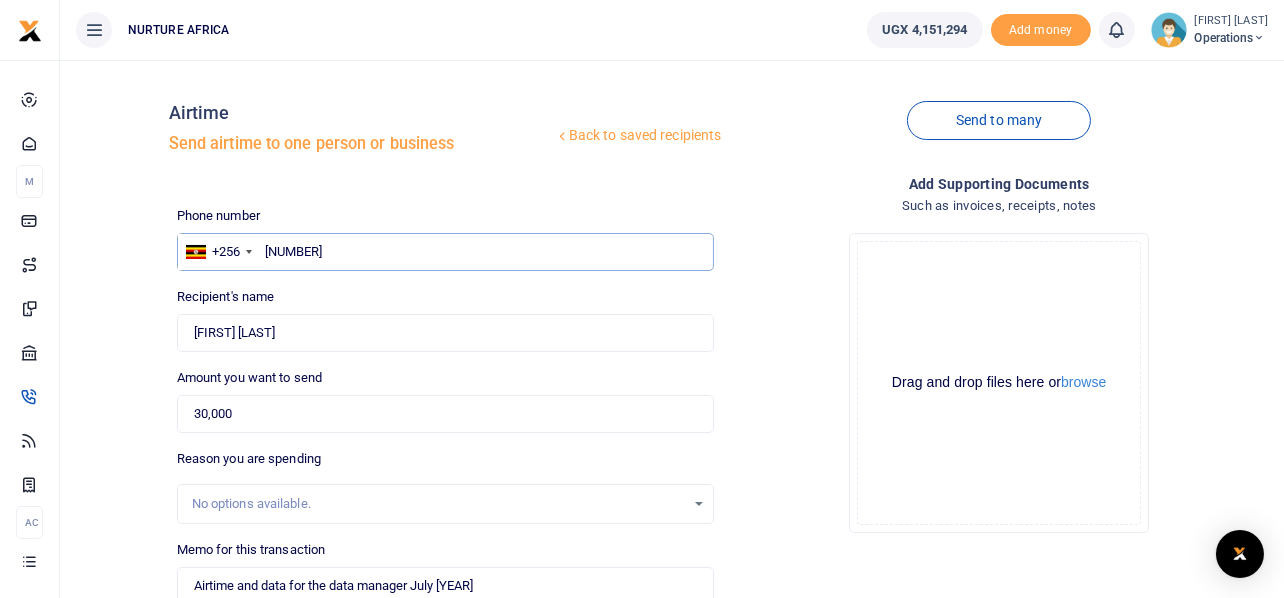scroll, scrollTop: 221, scrollLeft: 0, axis: vertical 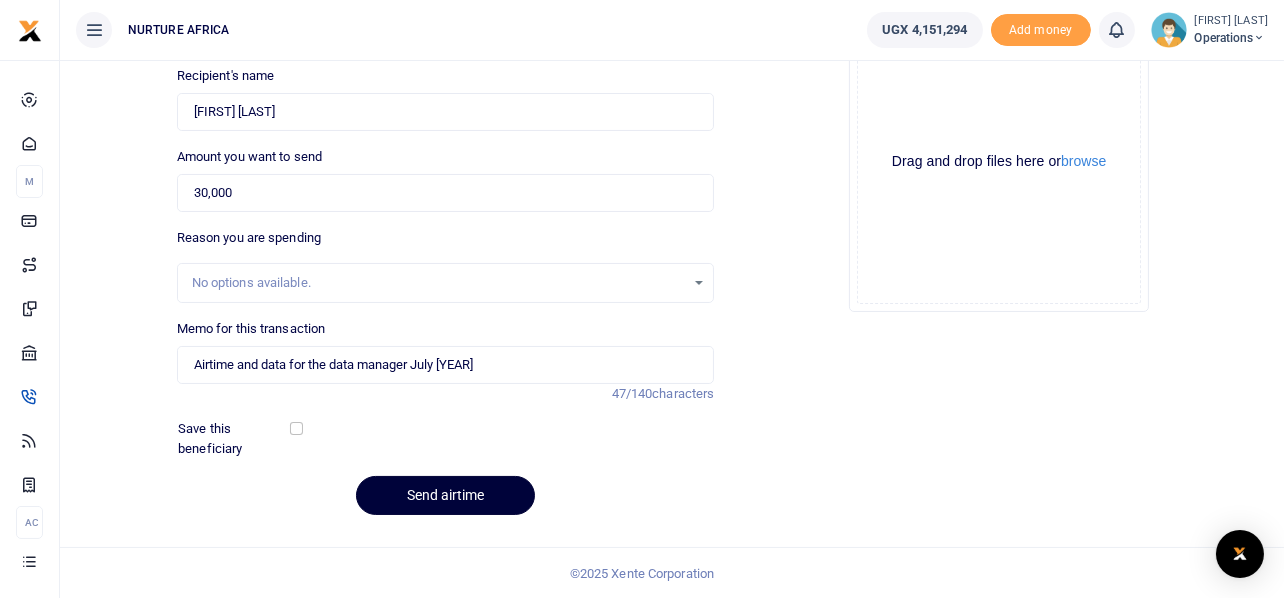 type on "701400574" 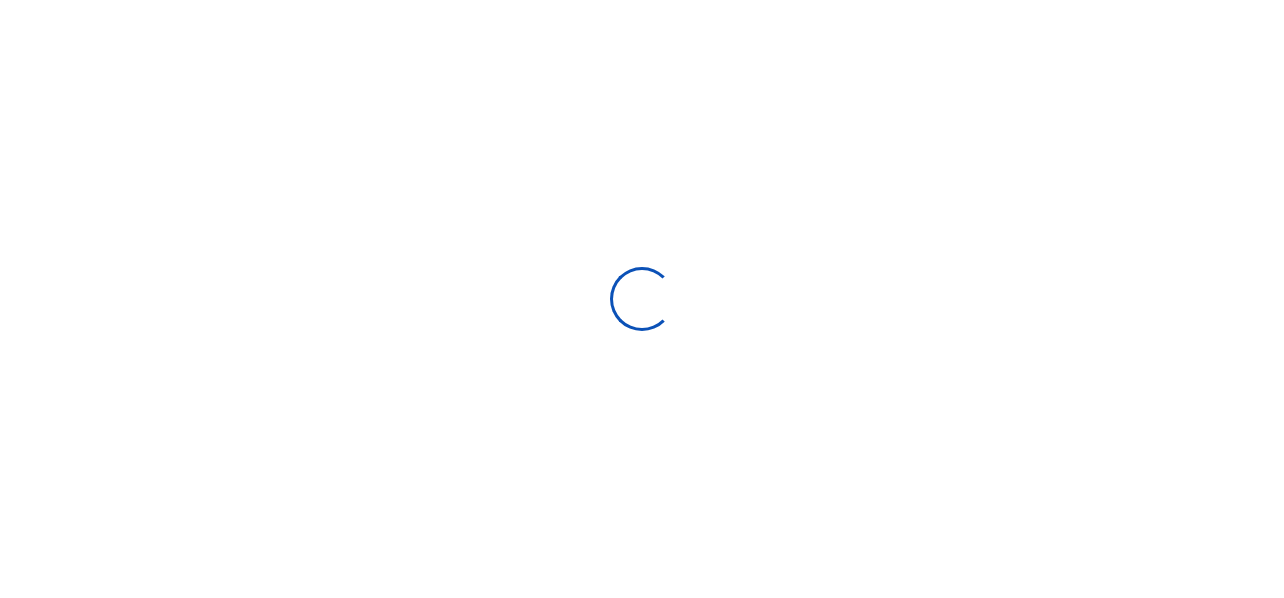 scroll, scrollTop: 219, scrollLeft: 0, axis: vertical 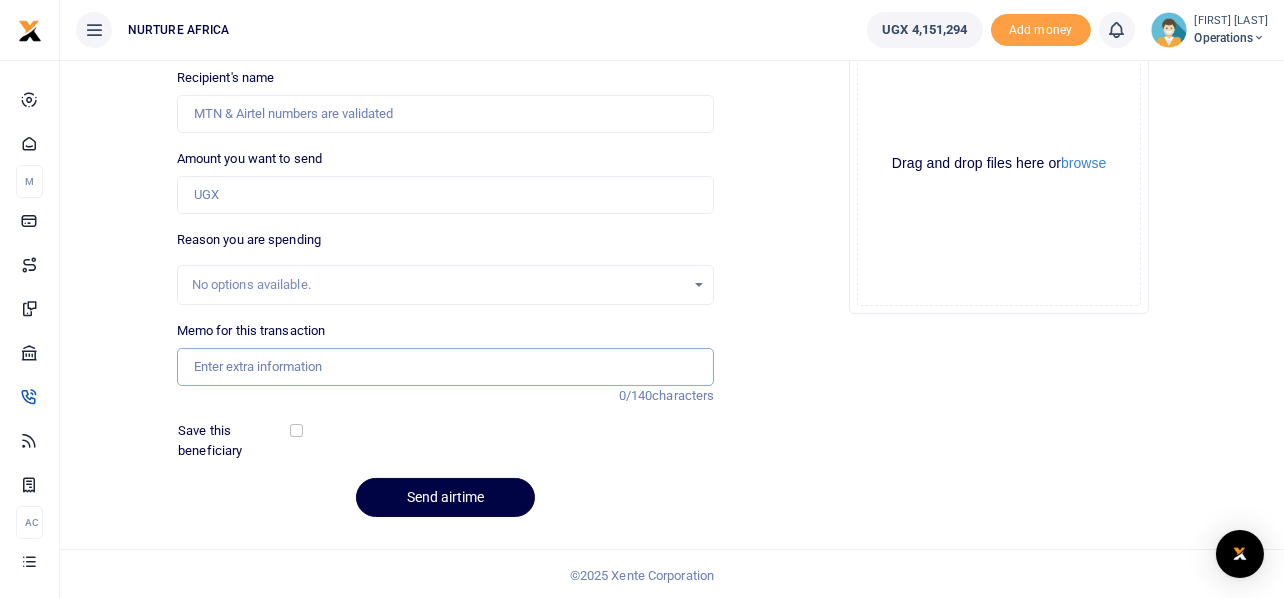 click on "Memo for this transaction" at bounding box center (446, 367) 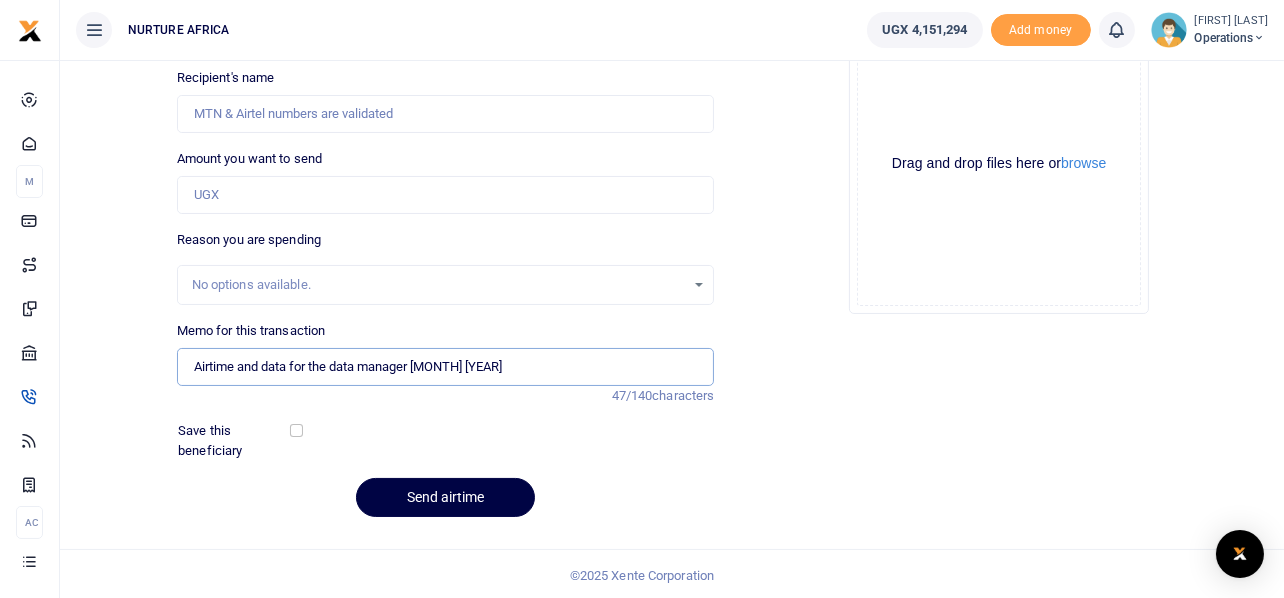 click on "Airtime and data for the data manager [MONTH] [YEAR]" at bounding box center (446, 367) 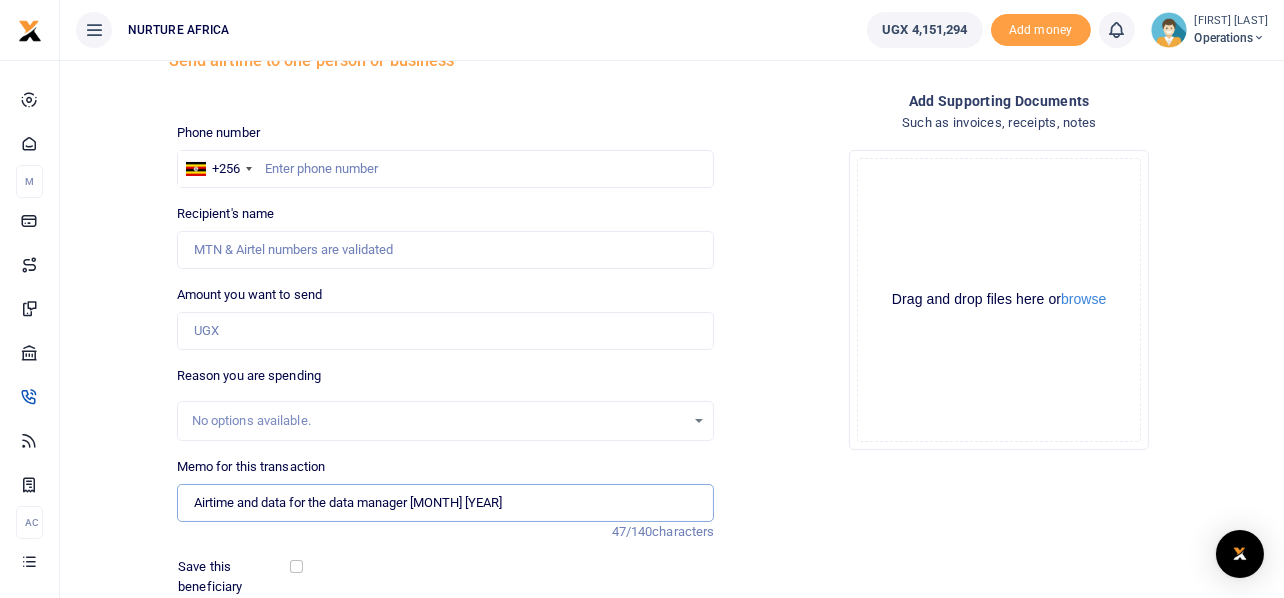 scroll, scrollTop: 71, scrollLeft: 0, axis: vertical 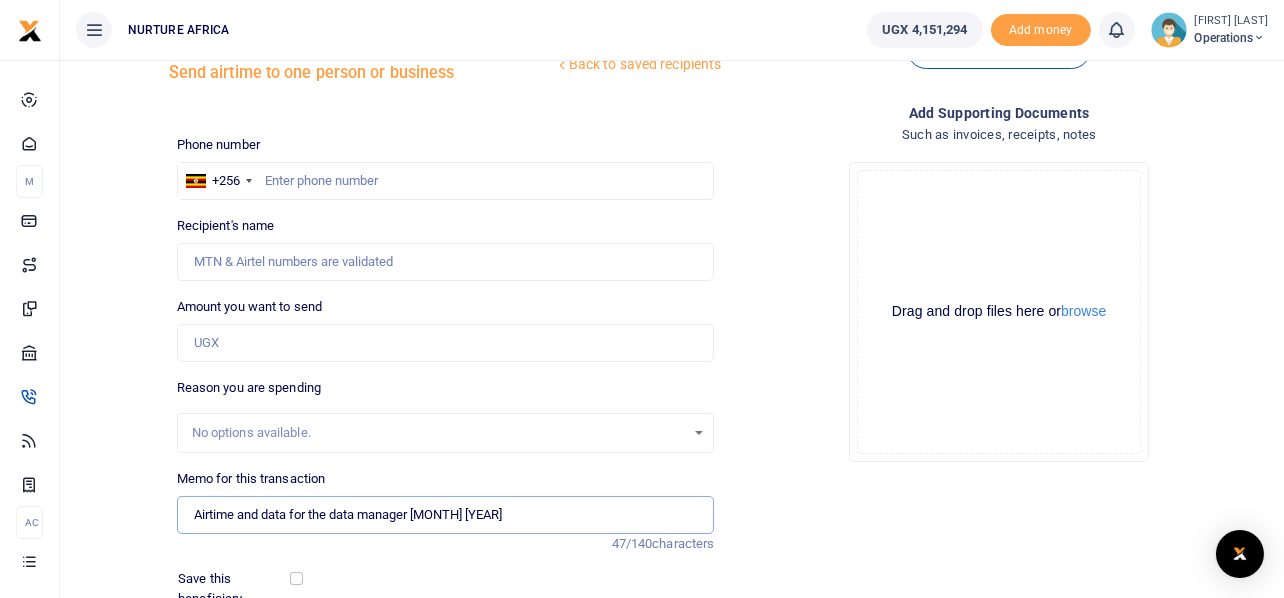 type on "Airtime and data for the data manager [MONTH] [YEAR]" 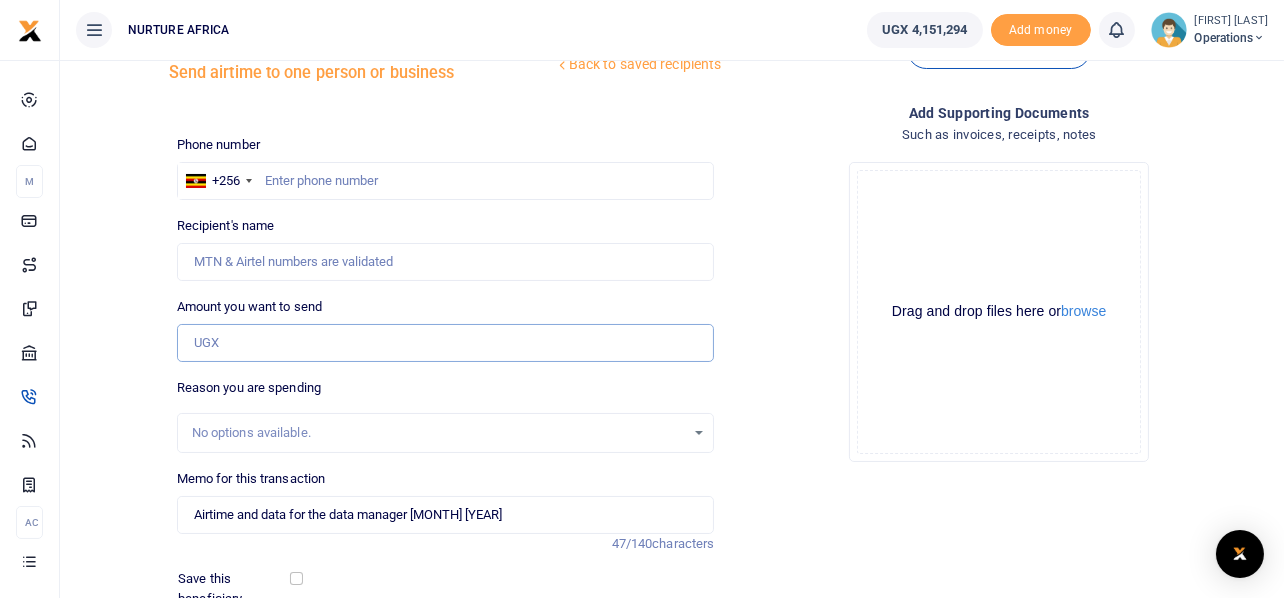 click on "Amount you want to send" at bounding box center (446, 343) 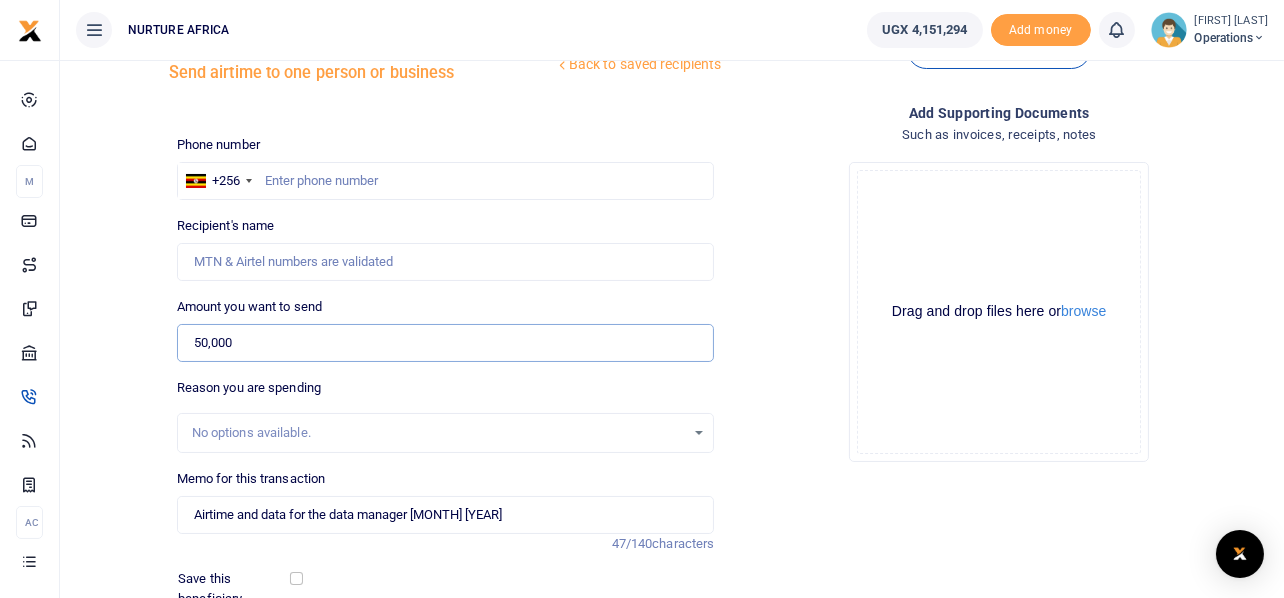scroll, scrollTop: 0, scrollLeft: 0, axis: both 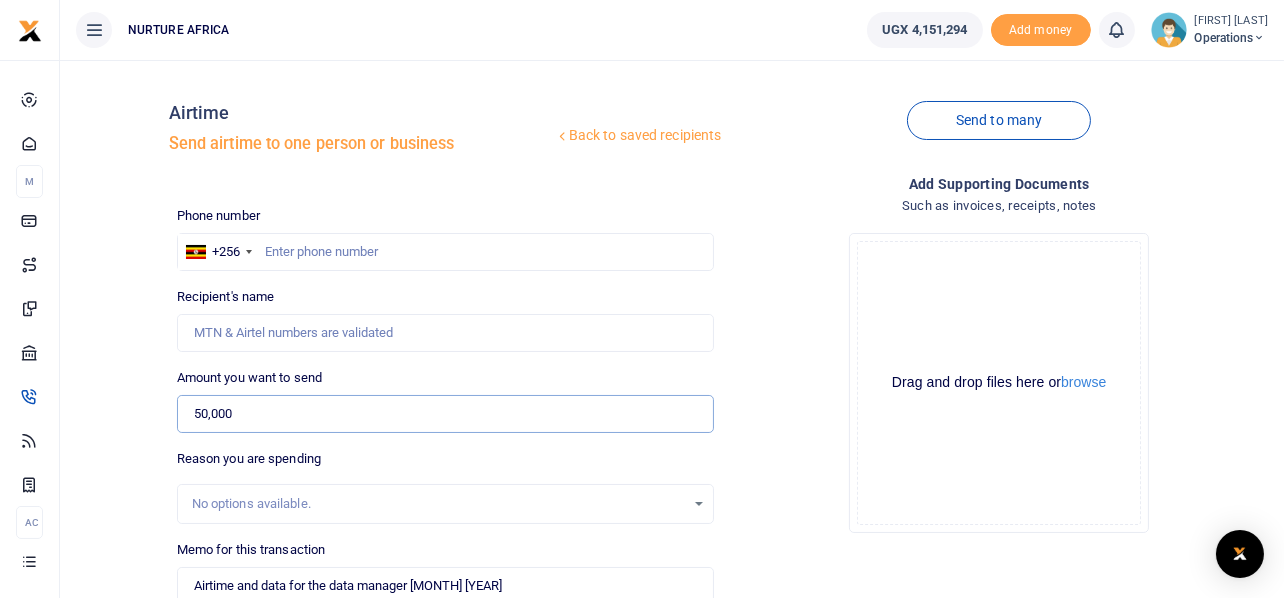 type on "50,000" 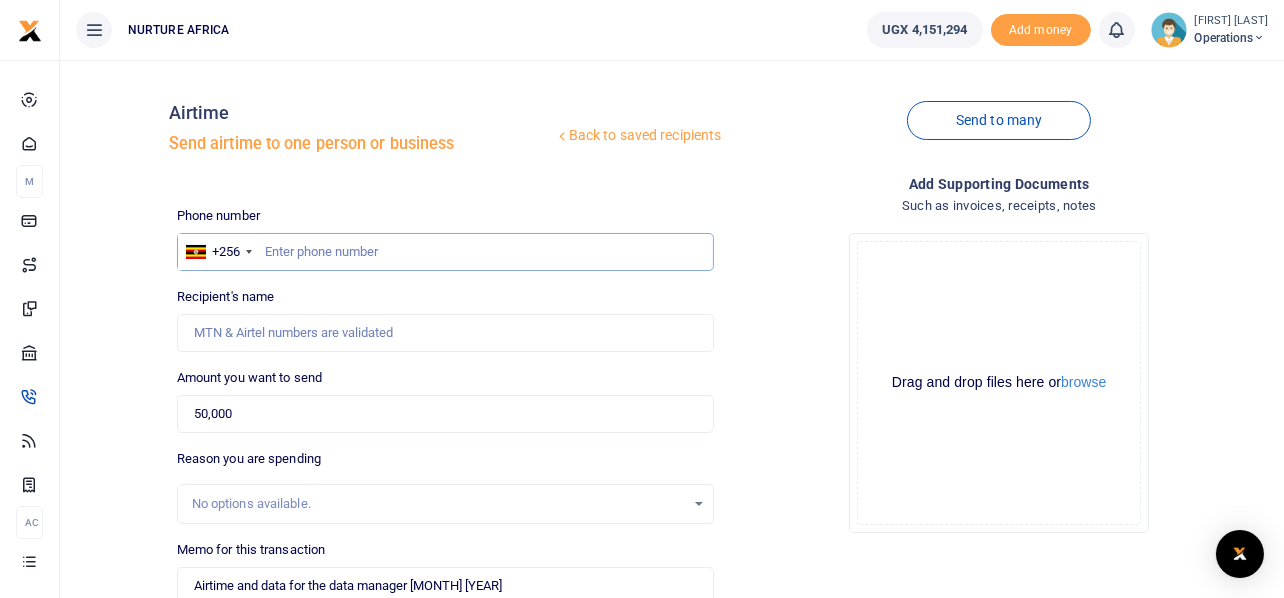 click at bounding box center [446, 252] 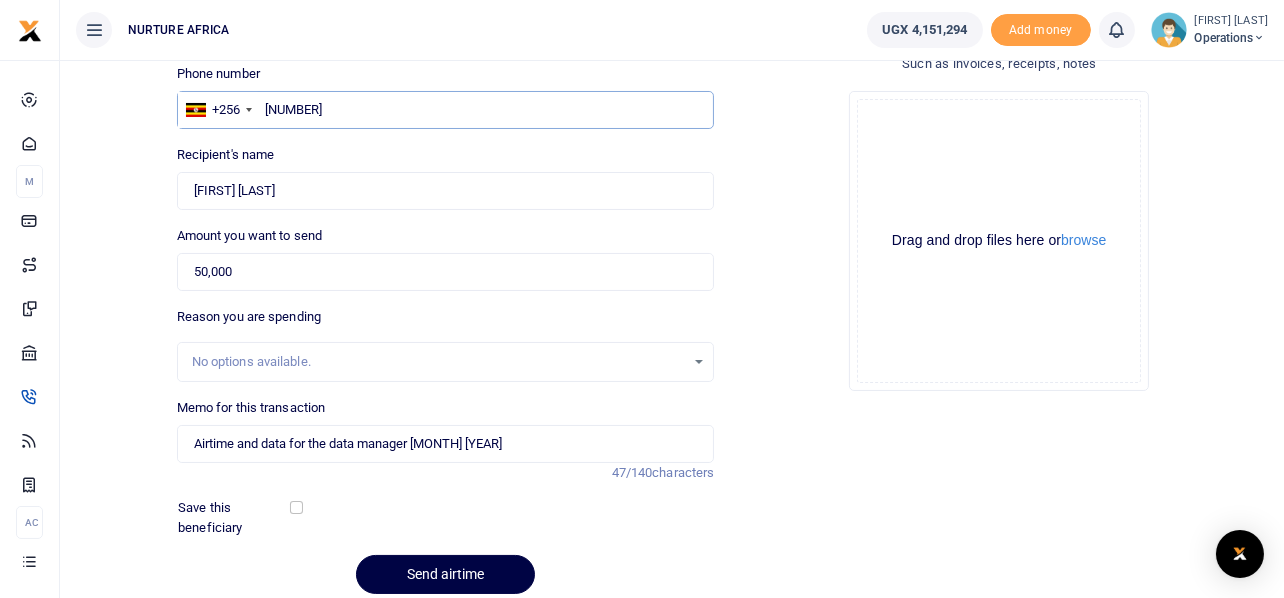 scroll, scrollTop: 152, scrollLeft: 0, axis: vertical 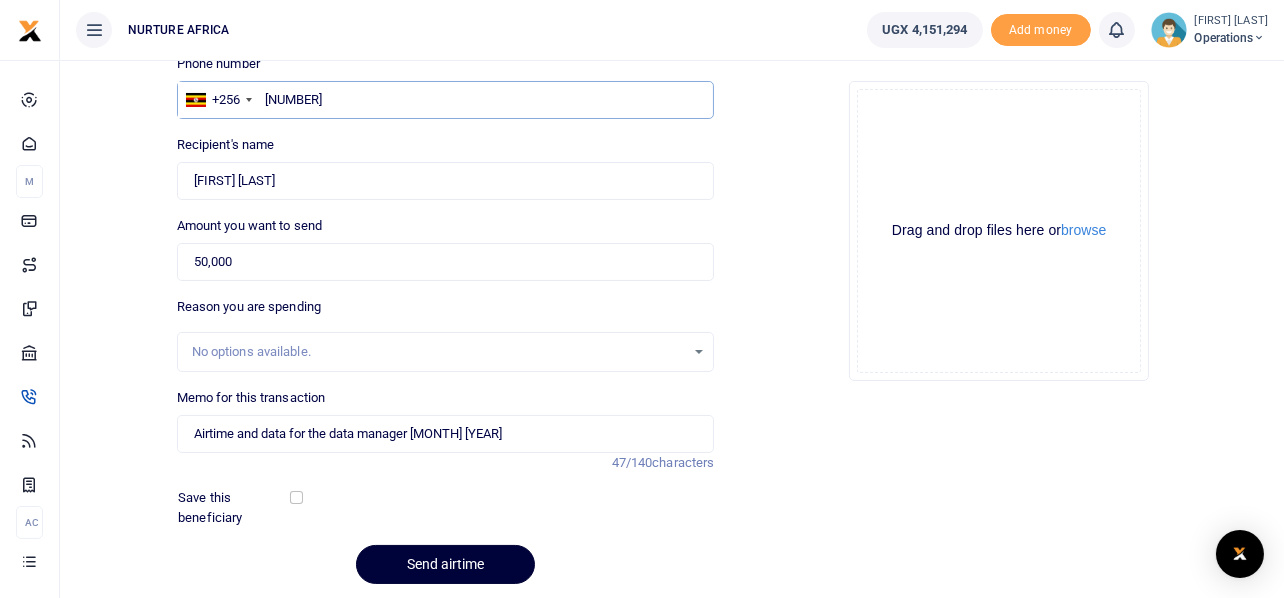 type on "778518738" 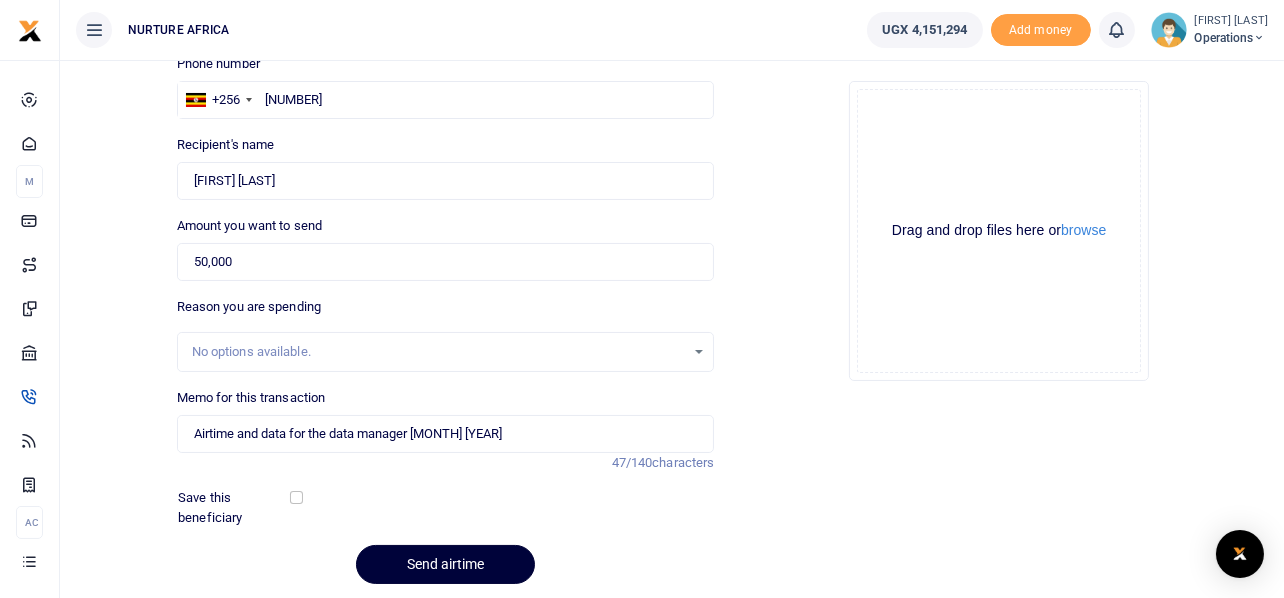 click on "Send airtime" at bounding box center [445, 564] 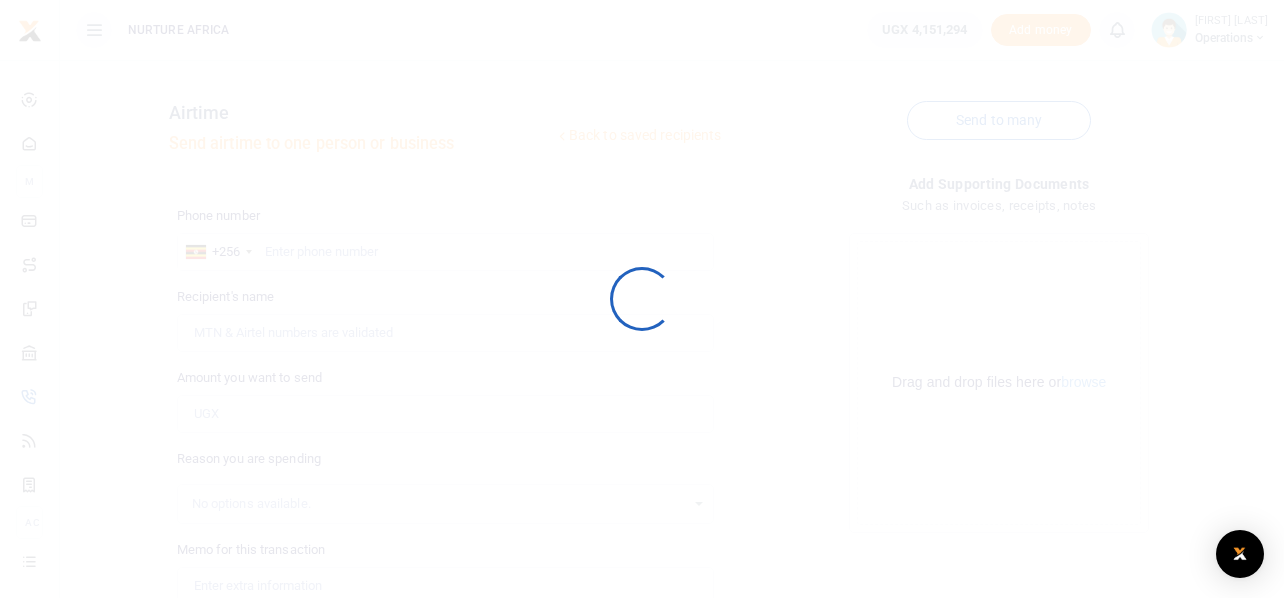 scroll, scrollTop: 152, scrollLeft: 0, axis: vertical 